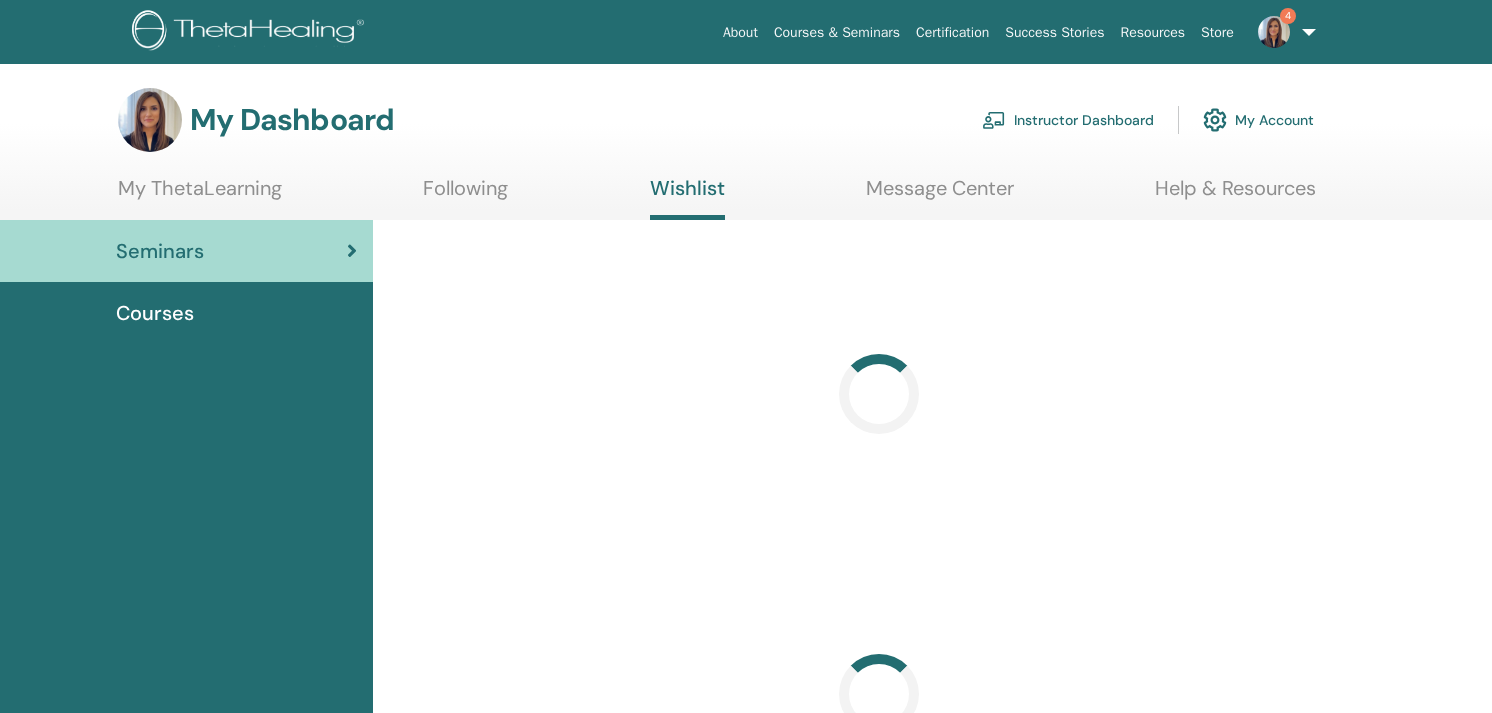 scroll, scrollTop: 0, scrollLeft: 0, axis: both 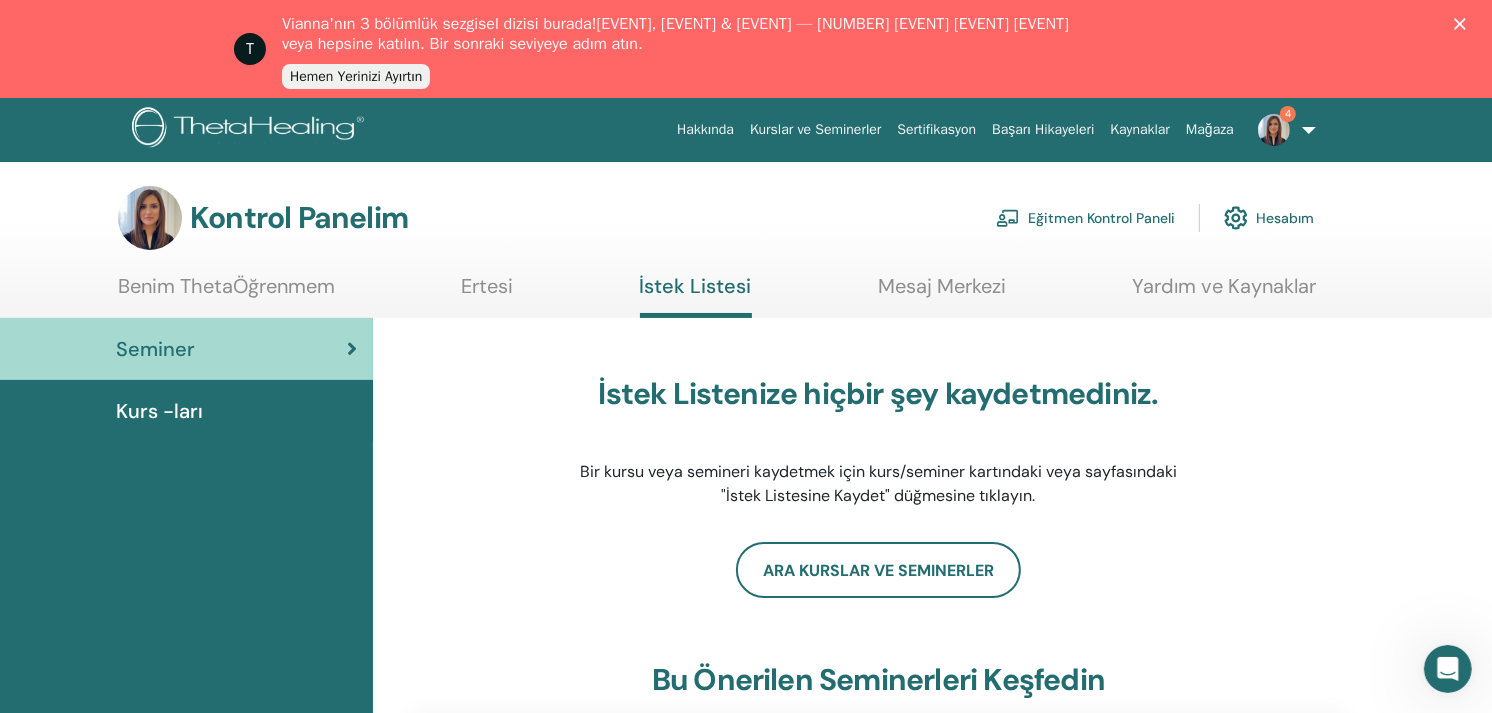 click on "Kurs -ları" at bounding box center [159, 411] 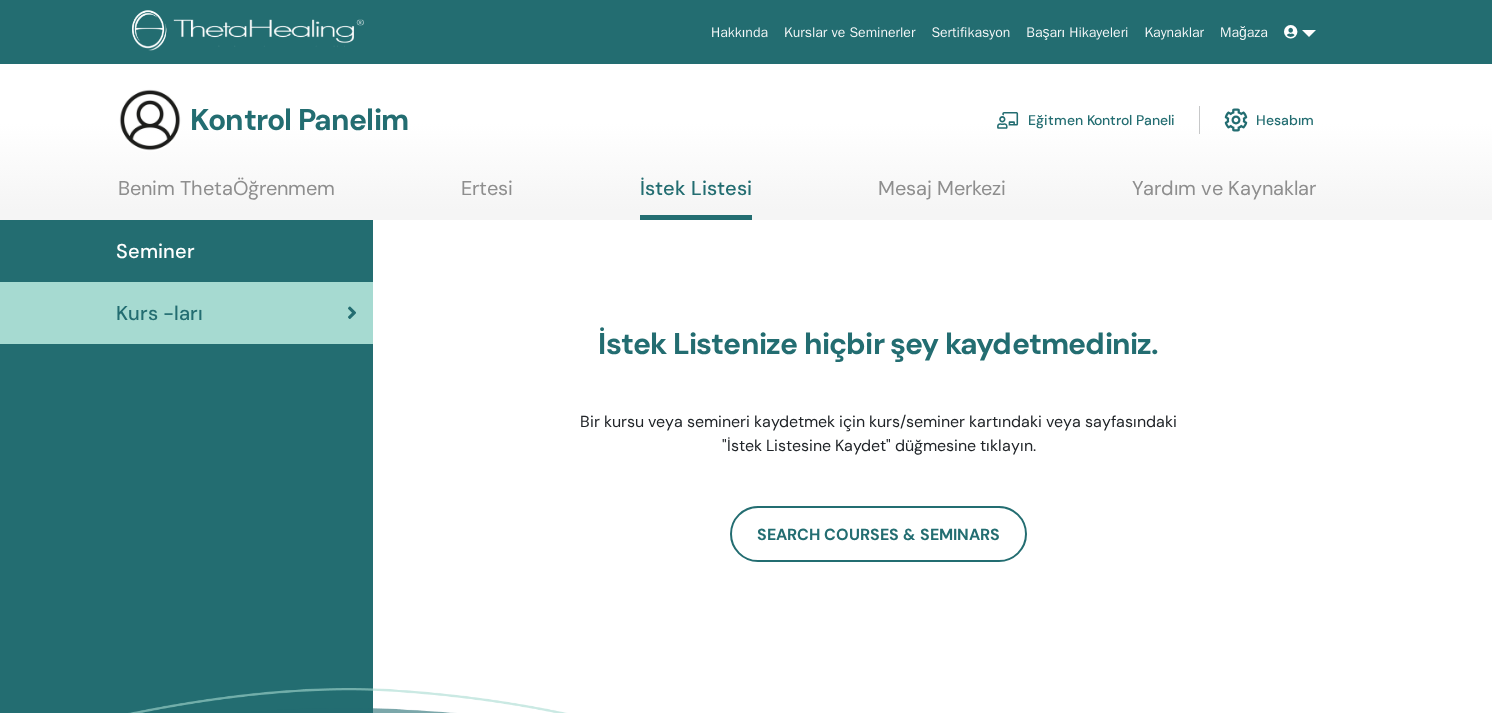 scroll, scrollTop: 0, scrollLeft: 0, axis: both 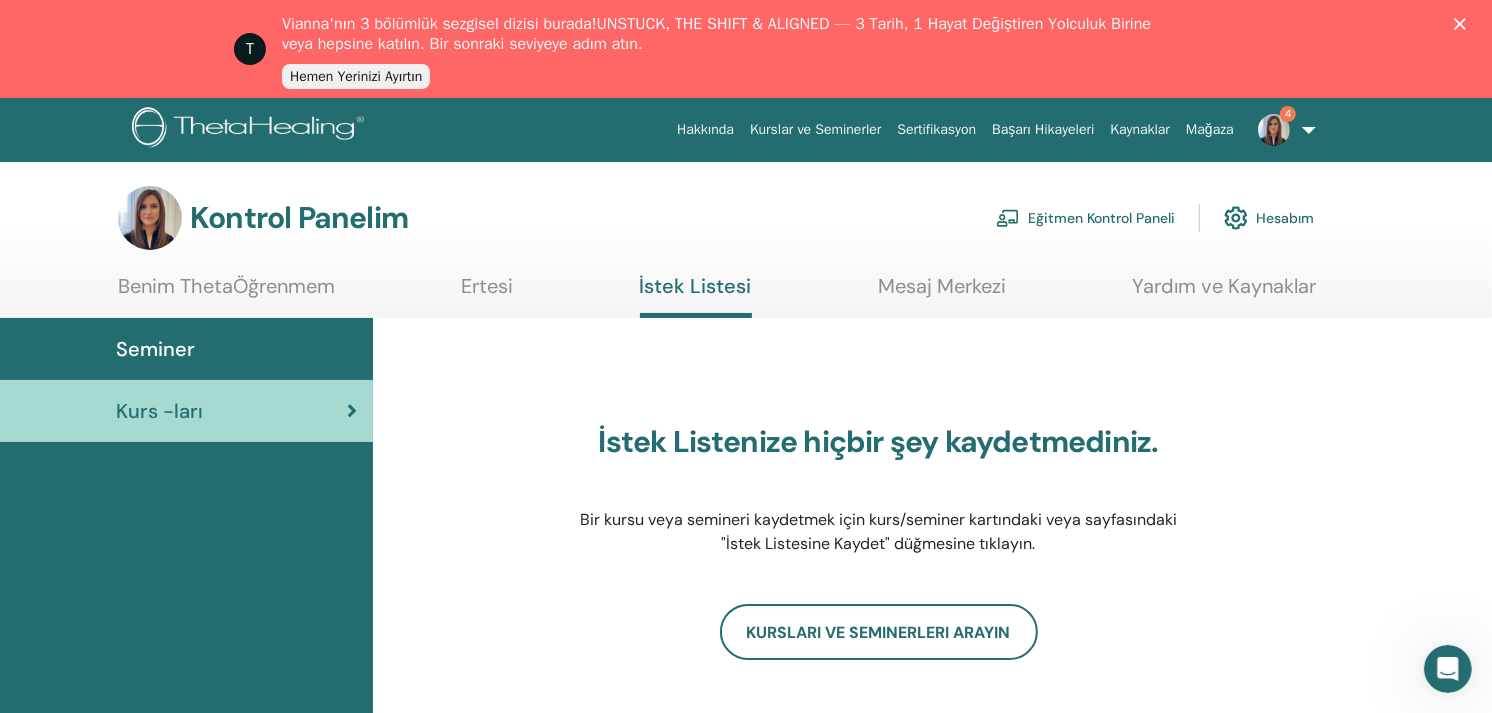 click on "Benim ThetaÖğrenmem" at bounding box center [226, 293] 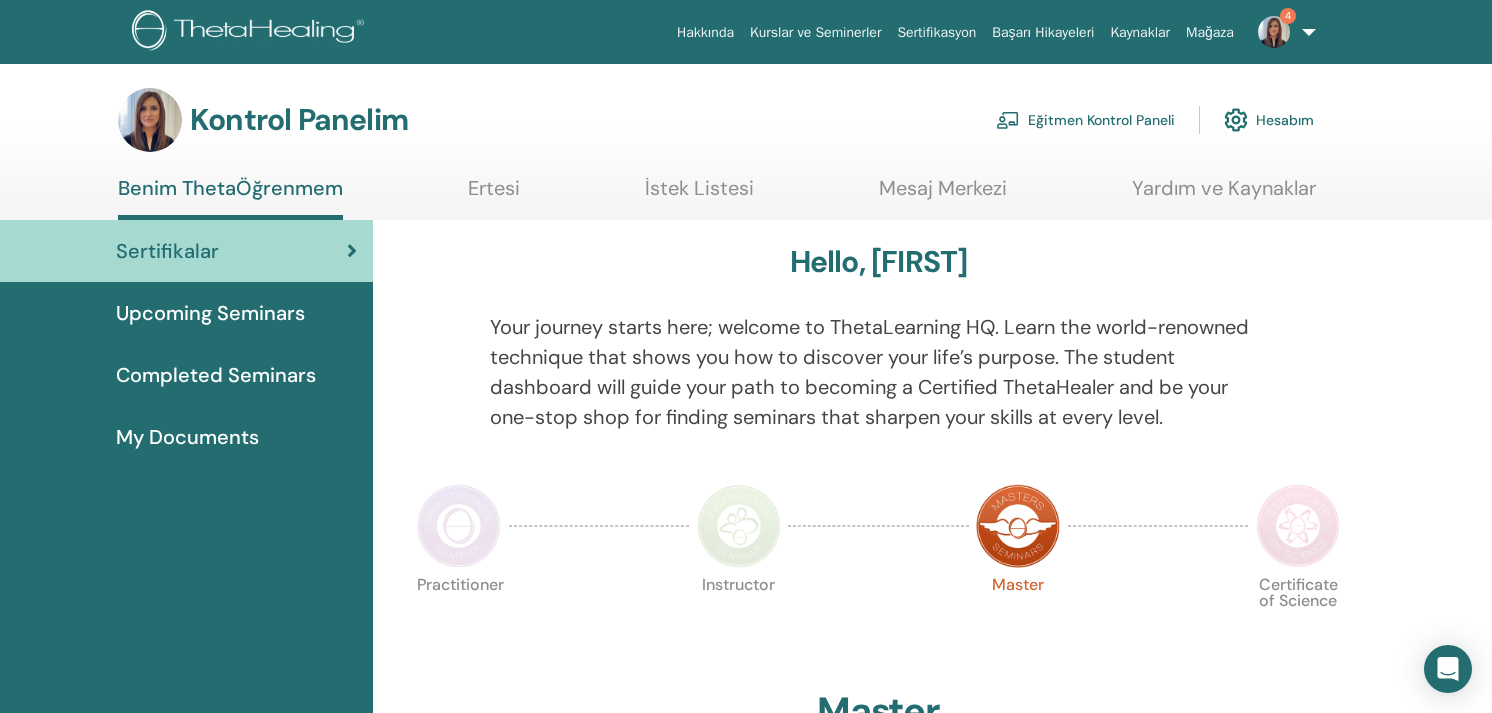 scroll, scrollTop: 0, scrollLeft: 0, axis: both 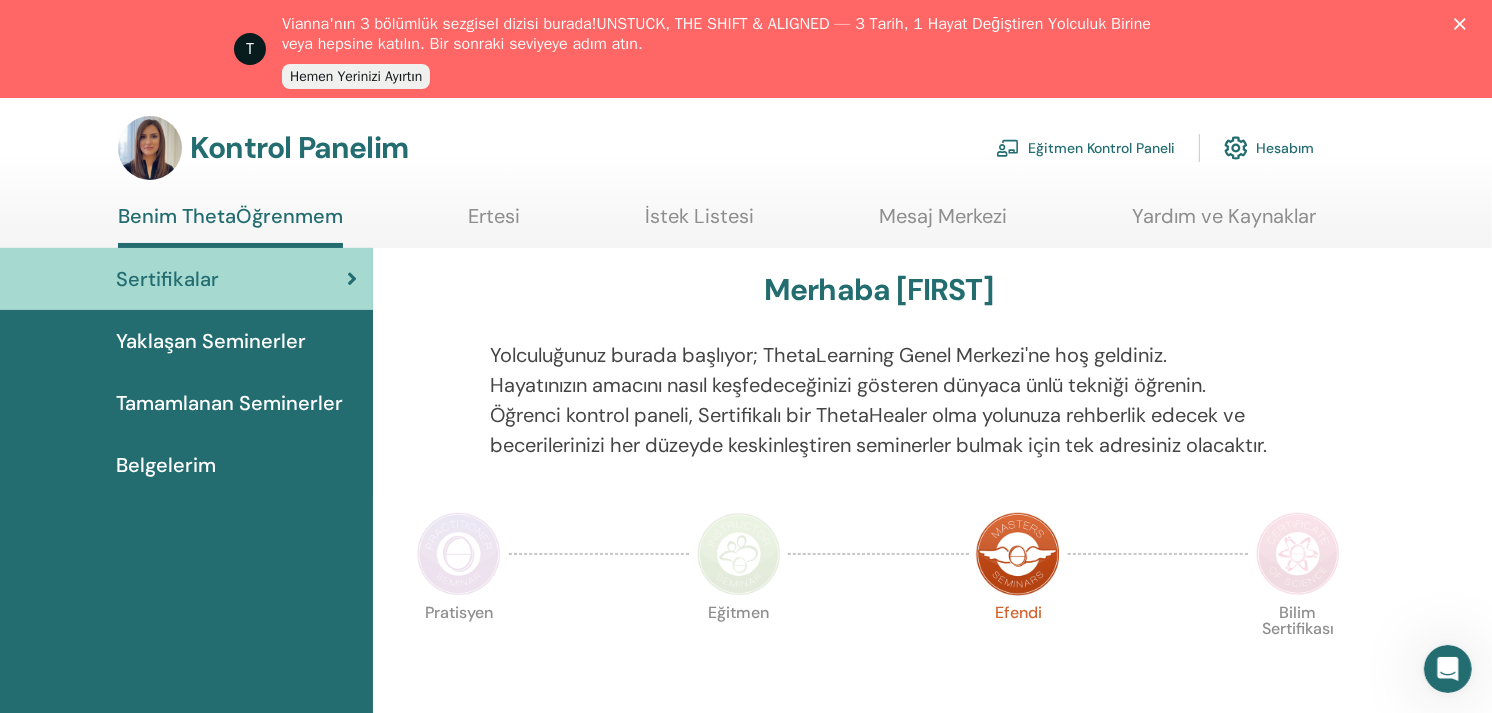 click on "Tamamlanan Seminerler" at bounding box center [229, 403] 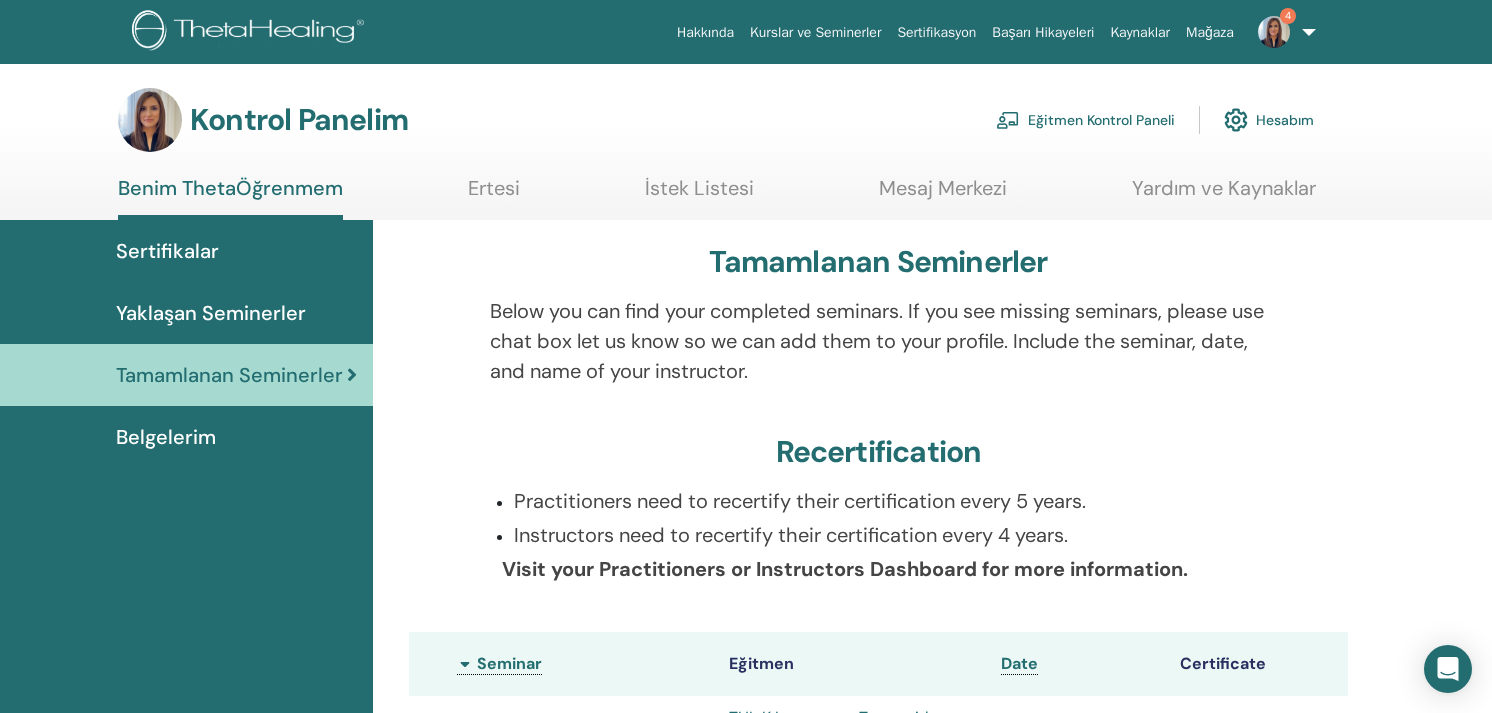 scroll, scrollTop: 0, scrollLeft: 0, axis: both 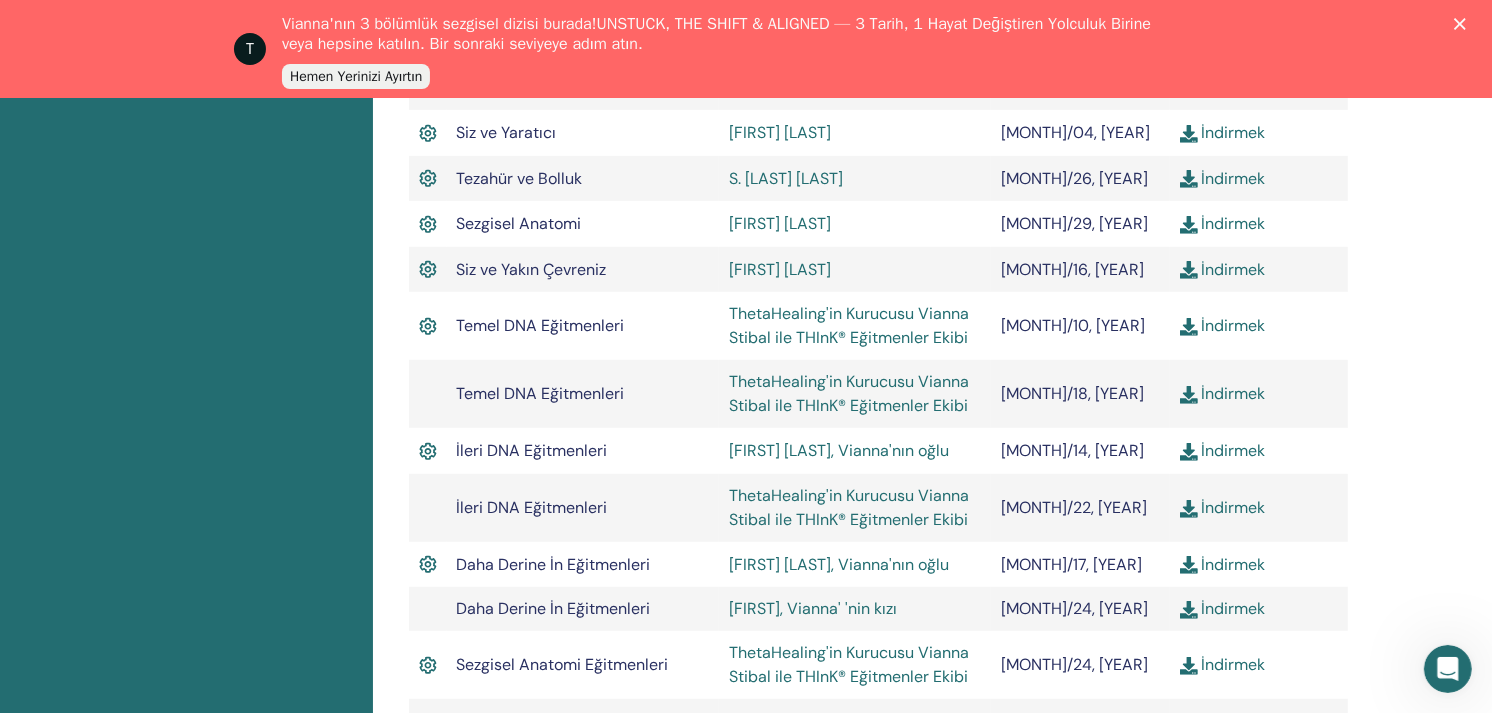 click on "İndirmek" at bounding box center [1223, 269] 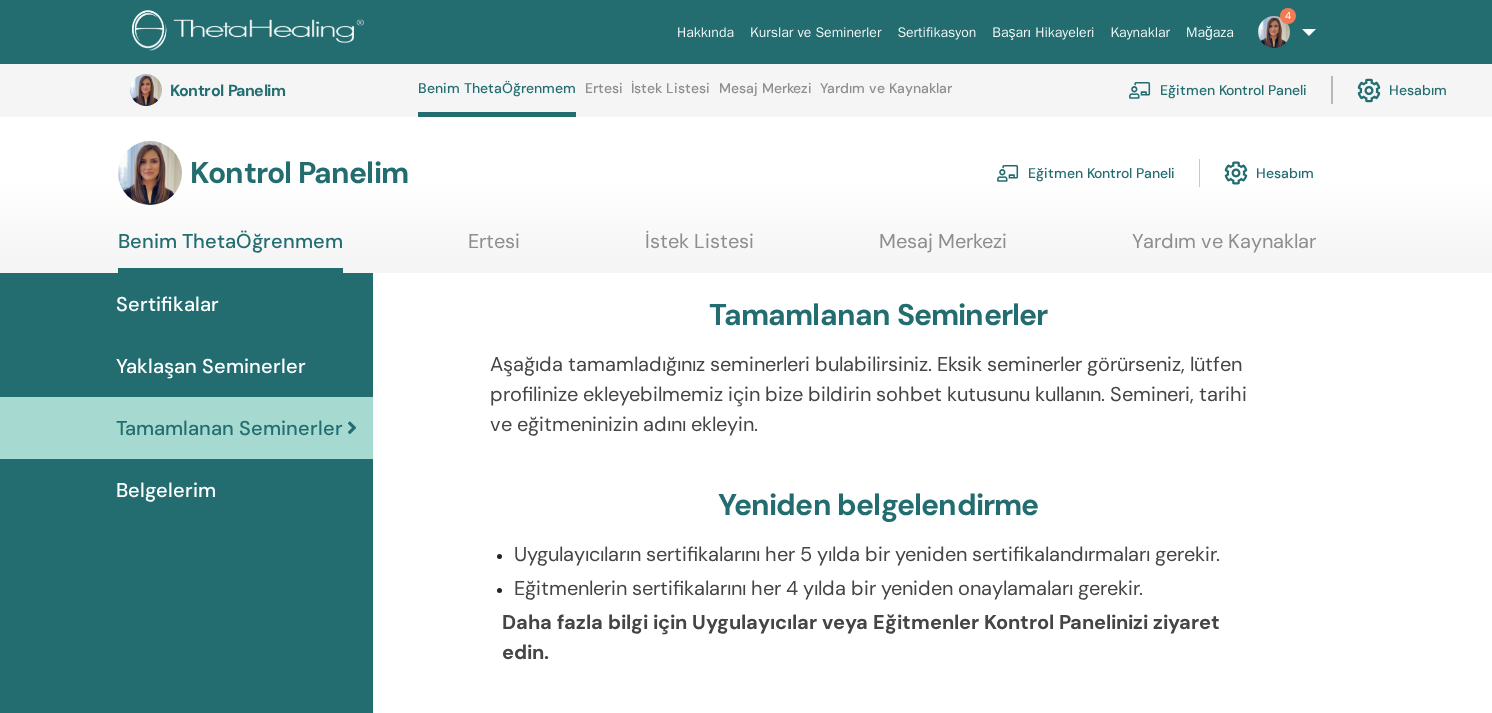 scroll, scrollTop: 1023, scrollLeft: 0, axis: vertical 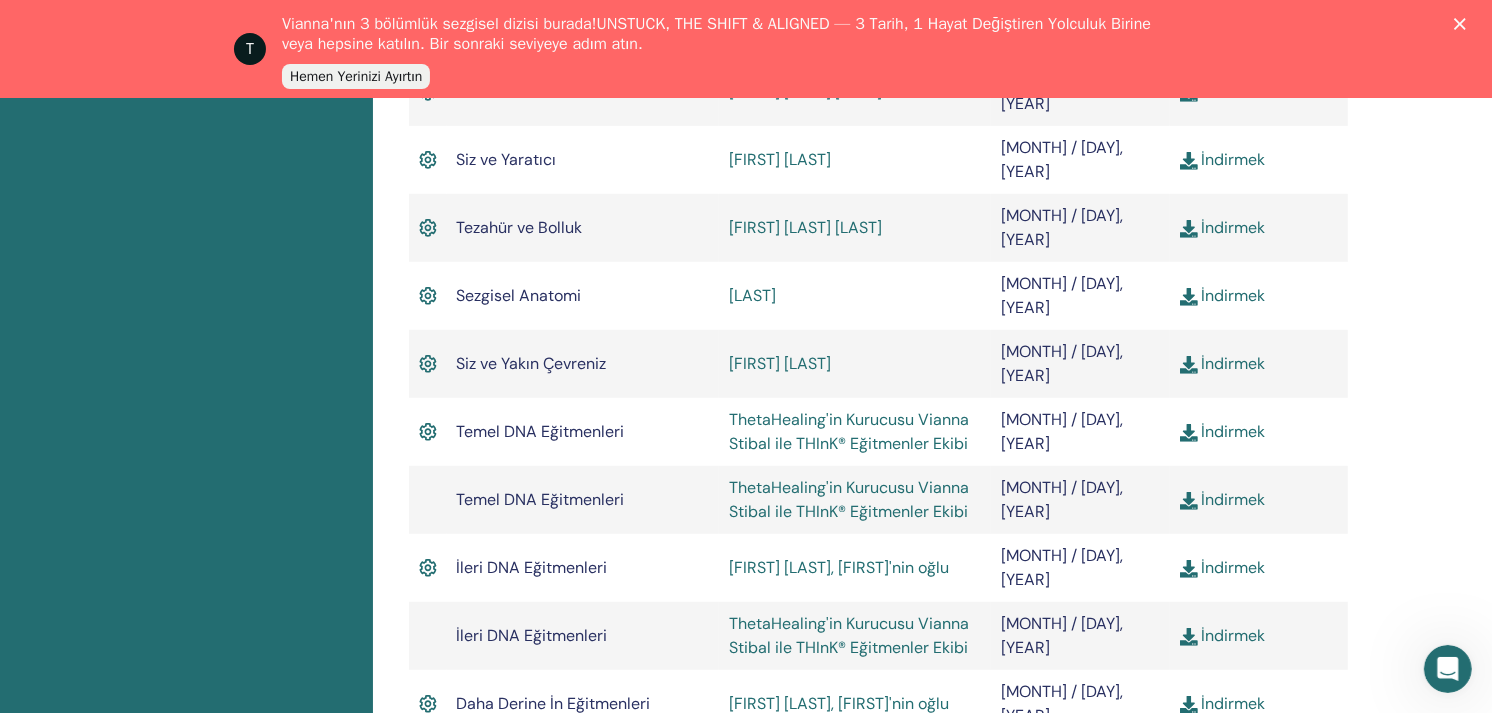 click 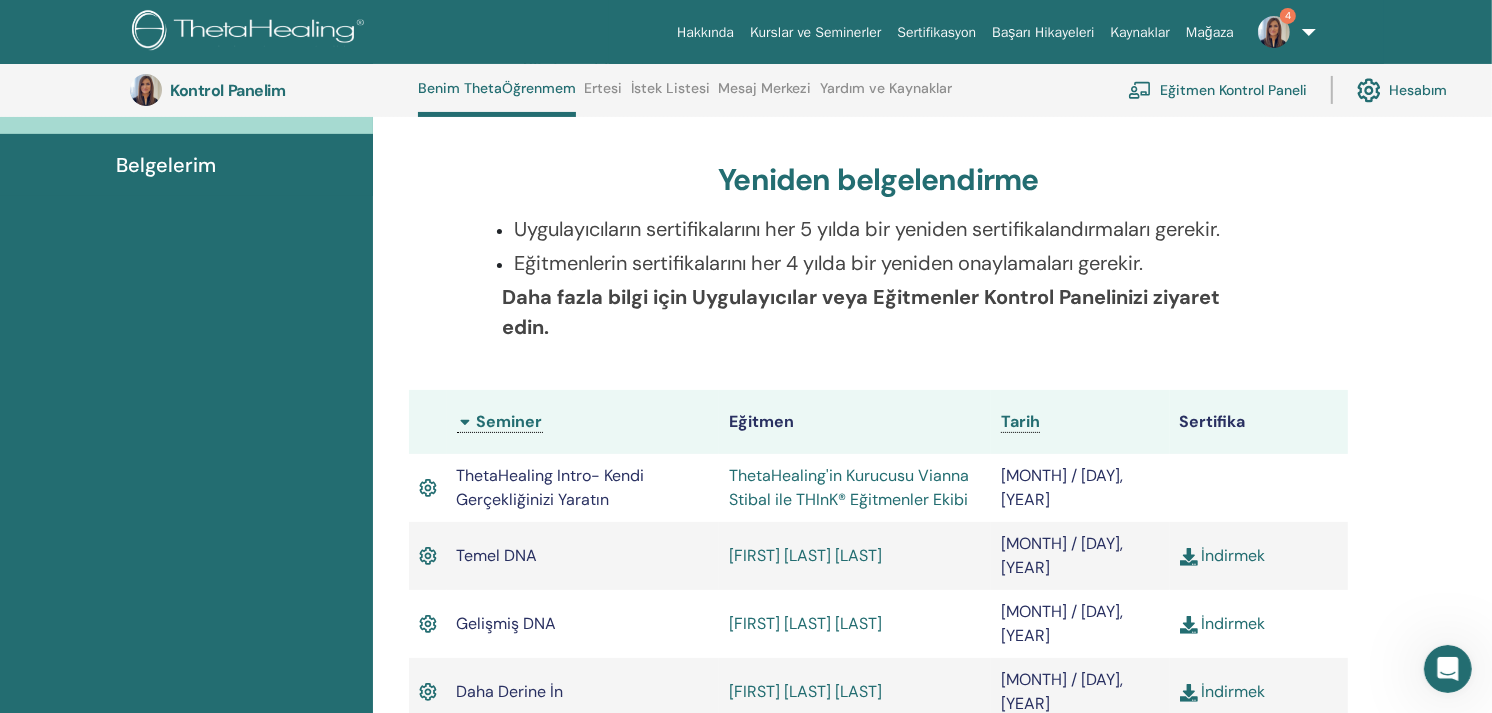 scroll, scrollTop: 300, scrollLeft: 0, axis: vertical 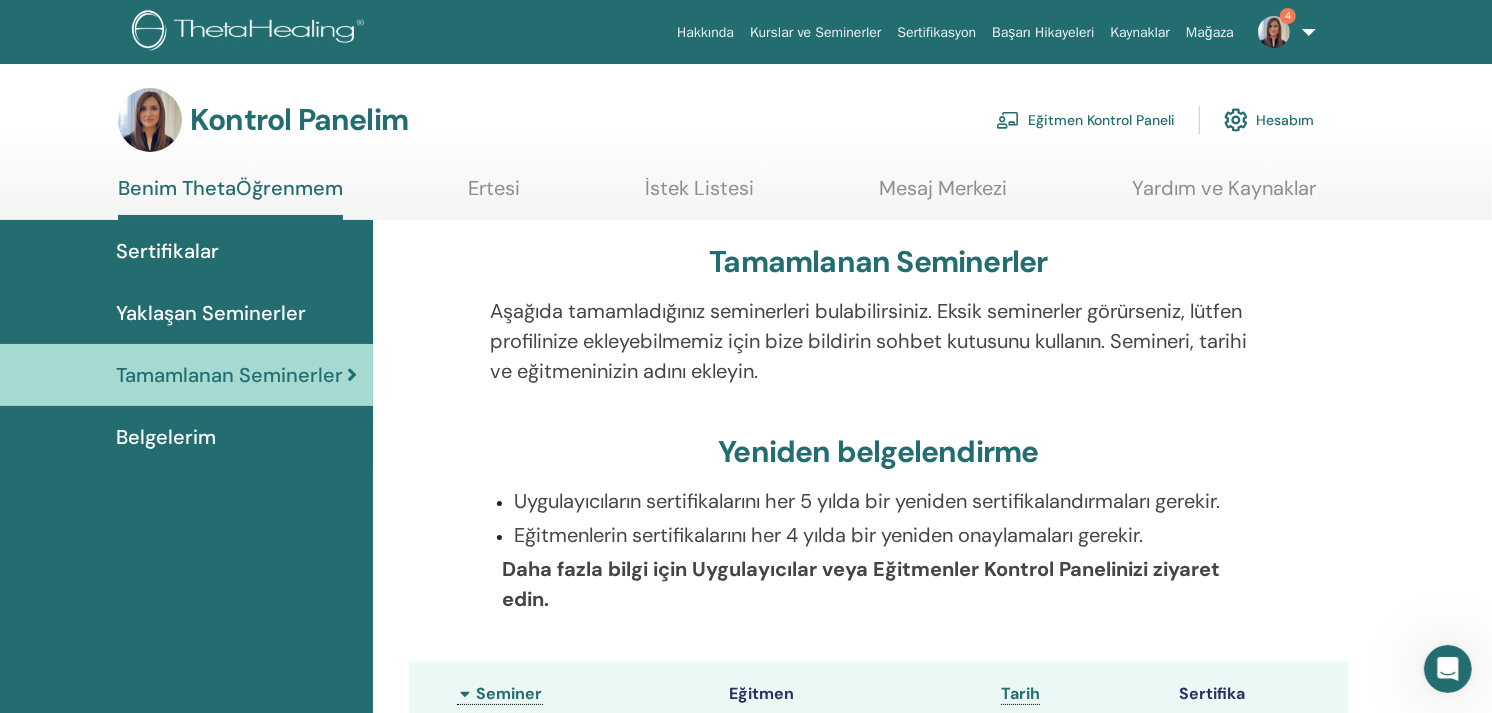 click on "Tamamlanan Seminerler
Aşağıda tamamladığınız seminerleri bulabilirsiniz. Eksik seminerler görürseniz, lütfen profilinize ekleyebilmemiz için bize bildirin sohbet kutusunu kullanın. Semineri, tarihi ve eğitmeninizin adını ekleyin.
Yeniden belgelendirme
Uygulayıcıların sertifikalarını her 5 yılda bir yeniden sertifikalandırmaları gerekir.
Eğitmenlerin sertifikalarını her 4 yılda bir yeniden onaylamaları gerekir.
Daha fazla bilgi için Uygulayıcılar veya Eğitmenler Kontrol Panelinizi ziyaret edin.
Seminer Eğitmen" at bounding box center [878, 1075] 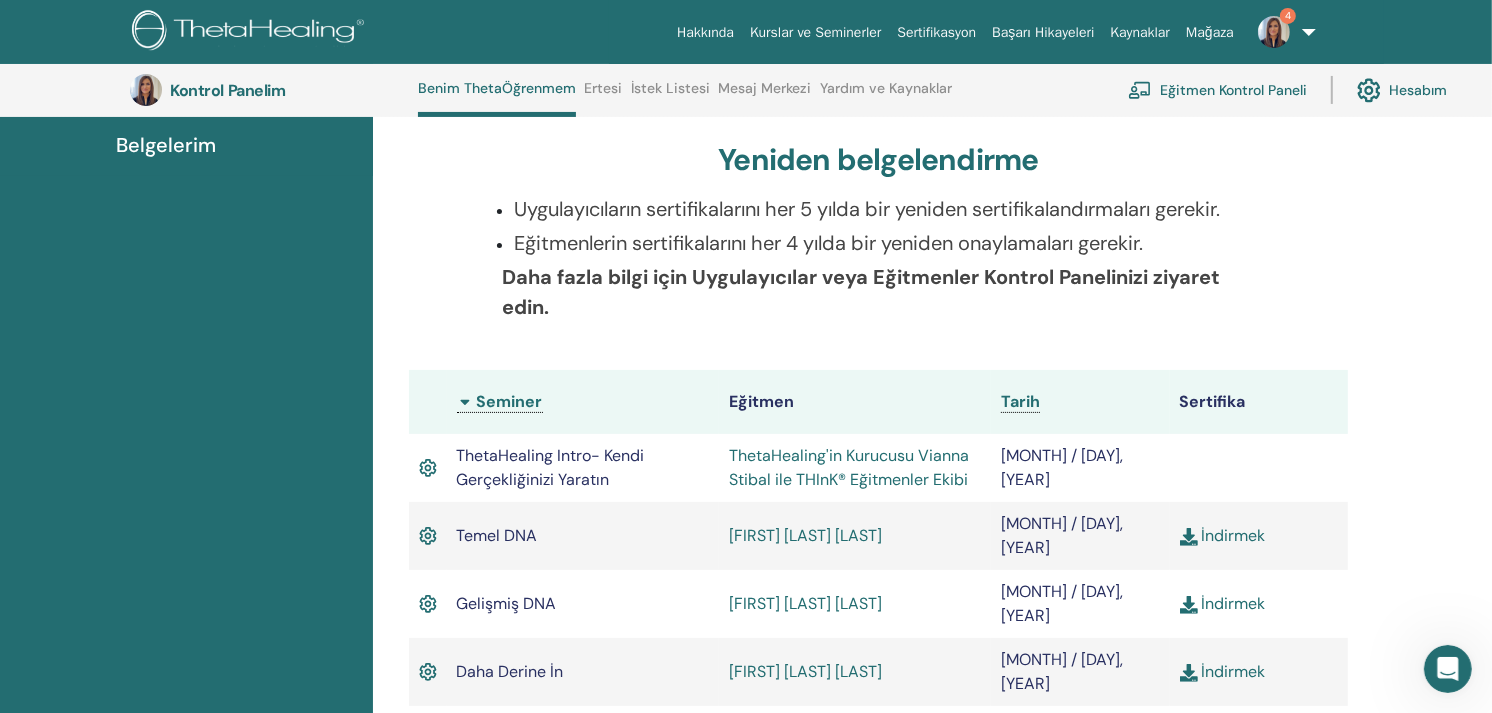 scroll, scrollTop: 365, scrollLeft: 0, axis: vertical 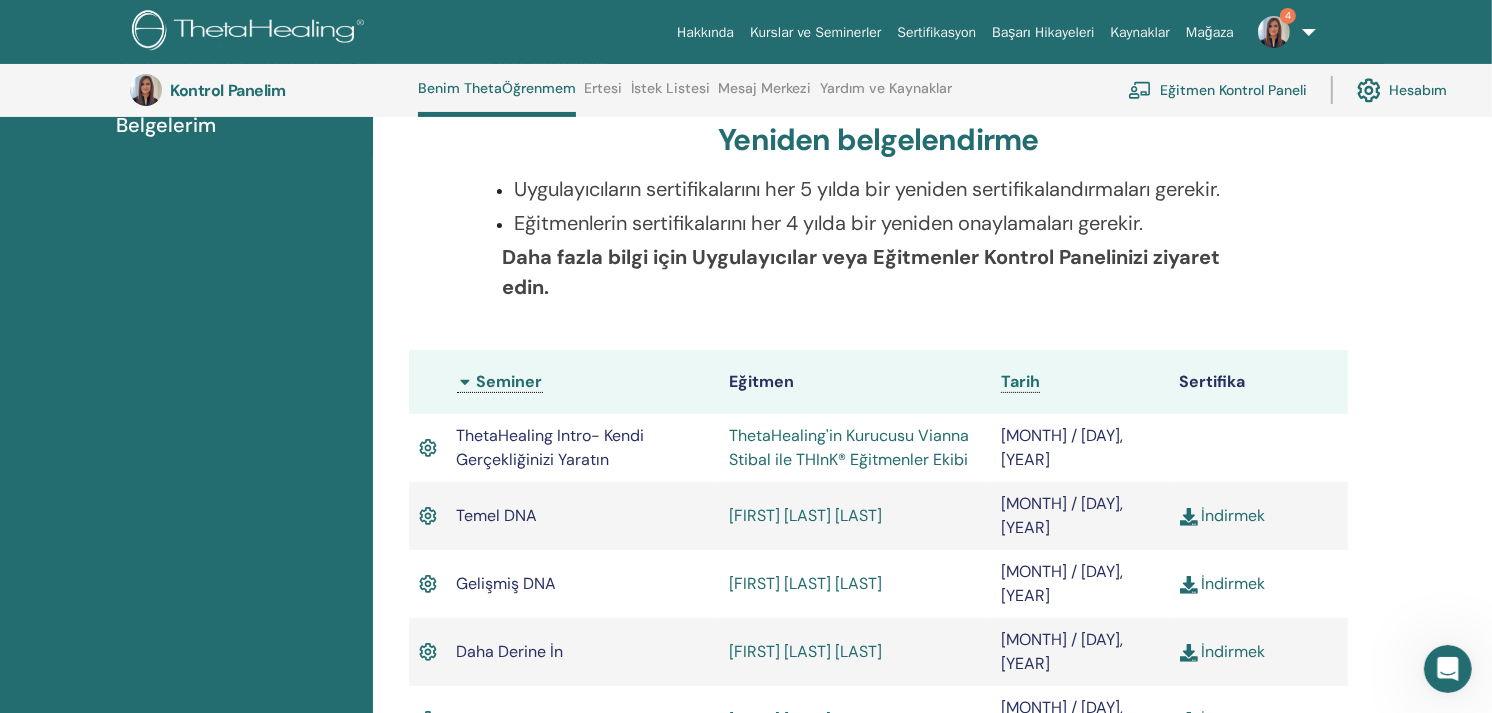 click on "Eğitmen Kontrol Paneli" at bounding box center [1233, 90] 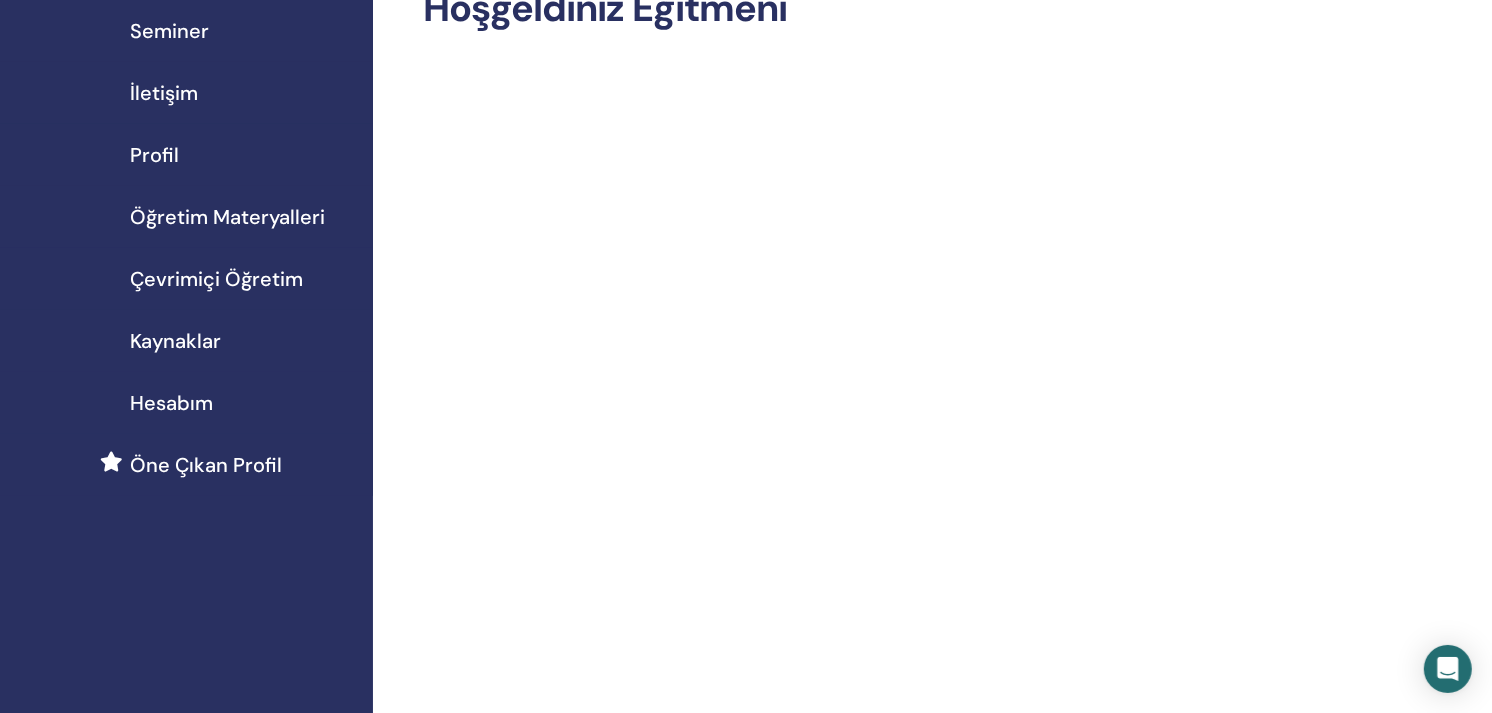 scroll, scrollTop: 0, scrollLeft: 0, axis: both 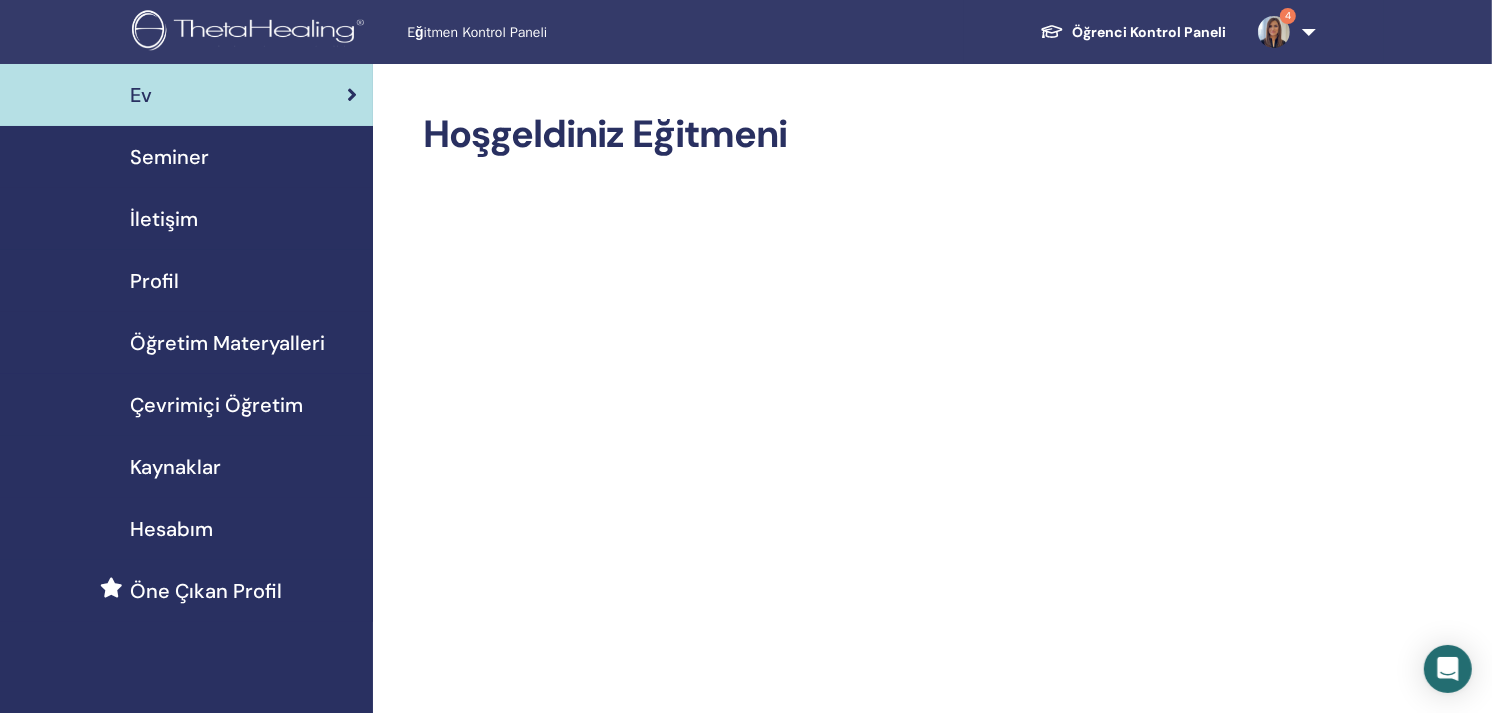 click on "Seminer" at bounding box center (186, 157) 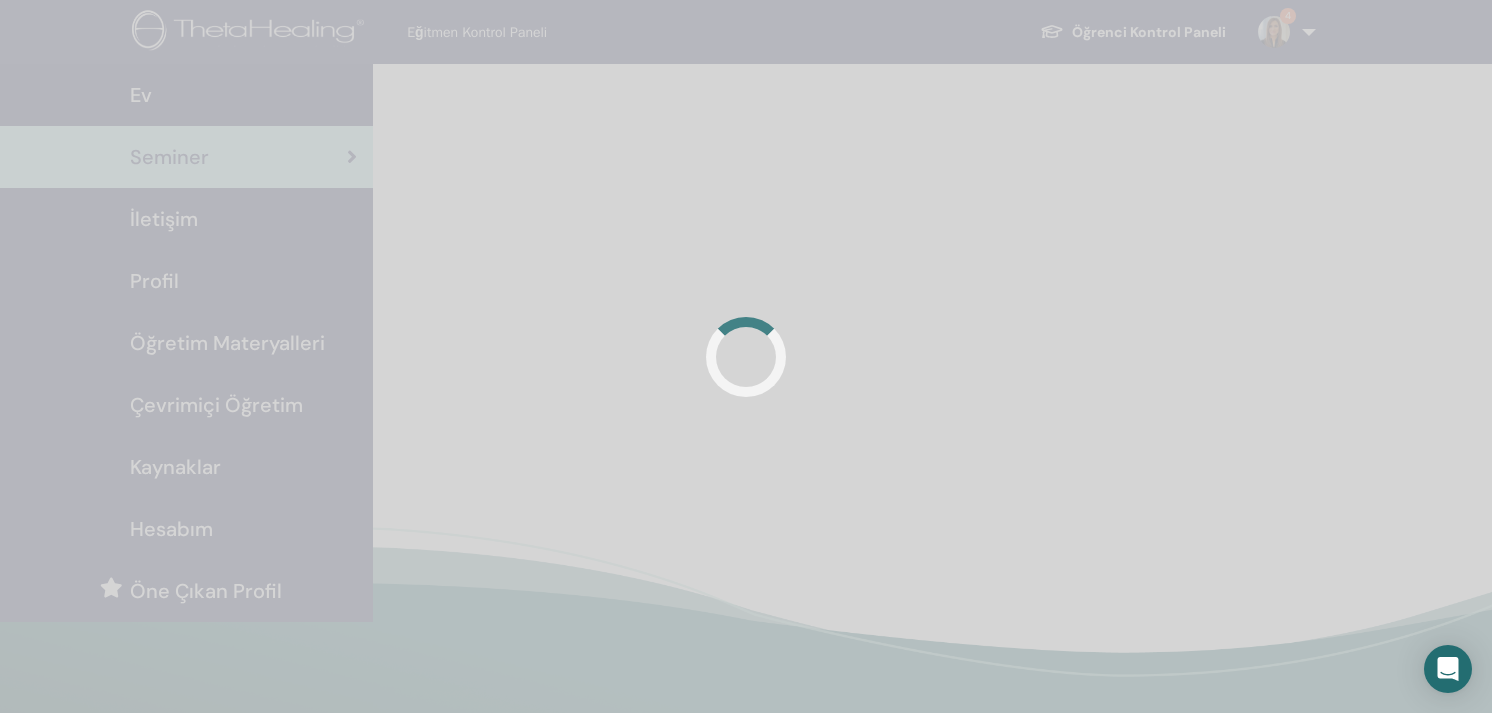 scroll, scrollTop: 0, scrollLeft: 0, axis: both 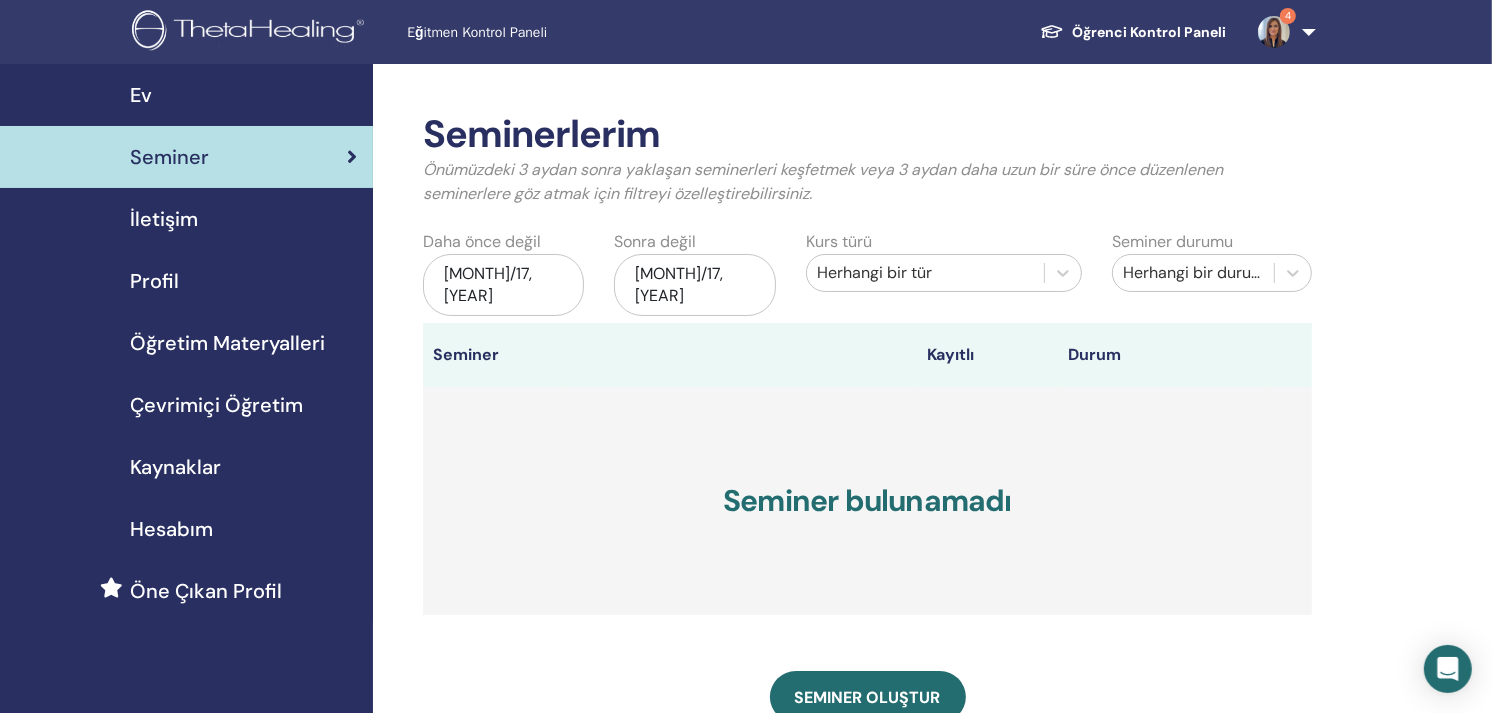 click on "İletişim" at bounding box center [164, 219] 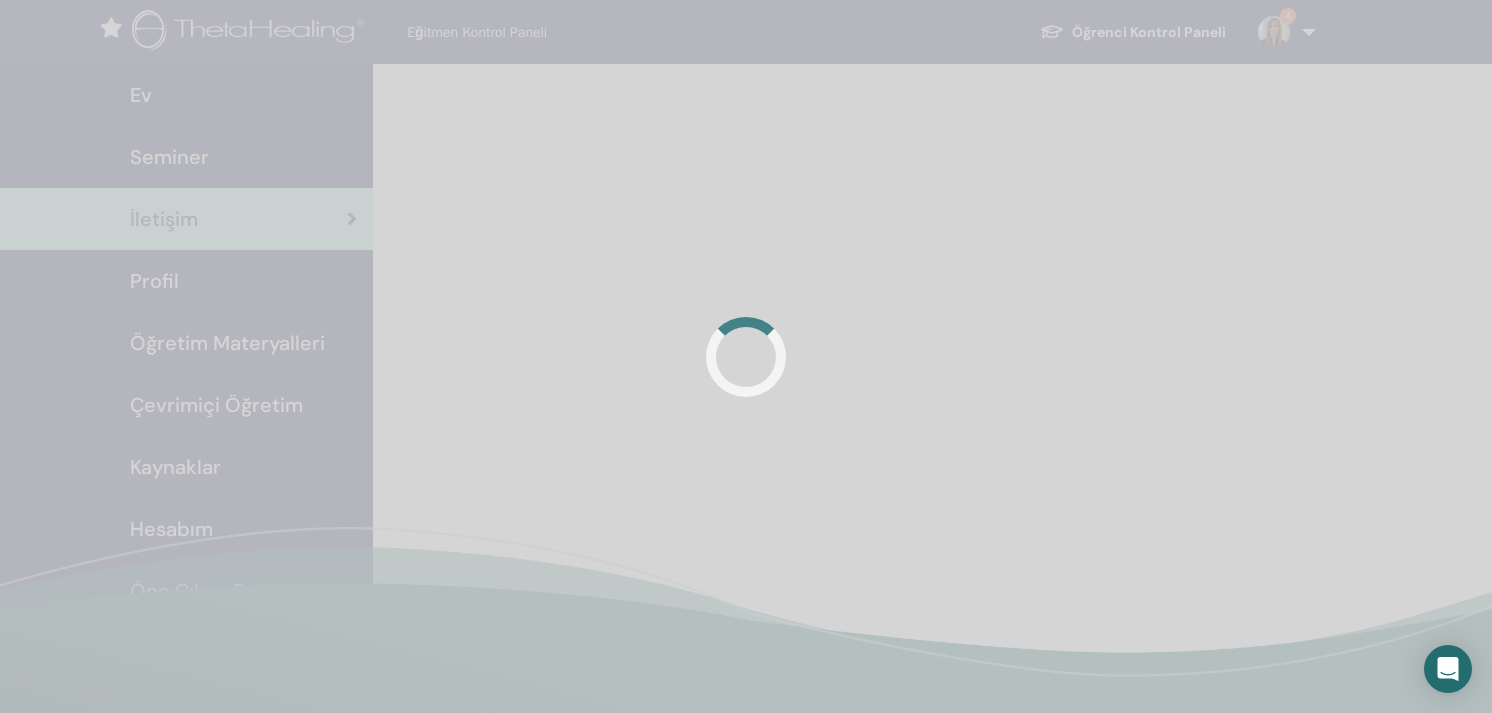 scroll, scrollTop: 0, scrollLeft: 0, axis: both 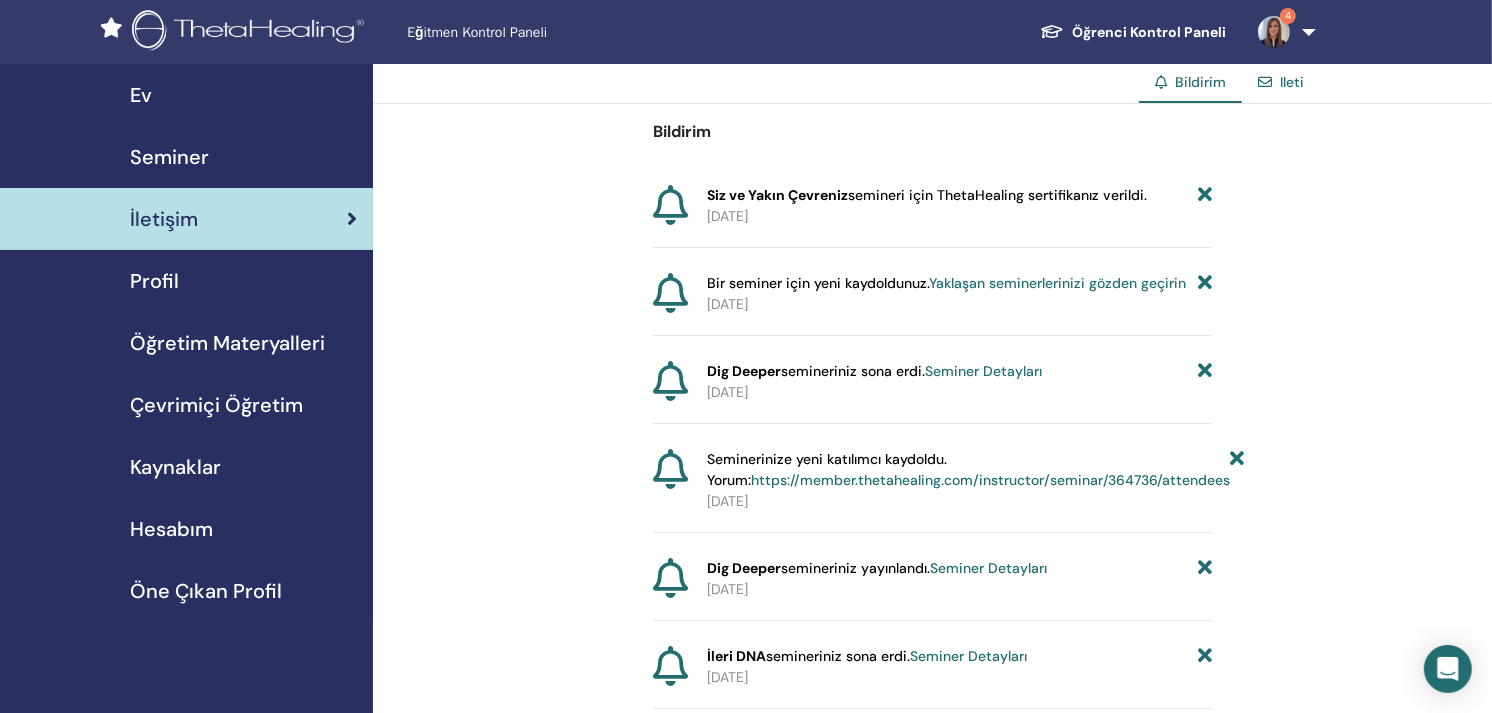 click on "Hesabım" at bounding box center (171, 529) 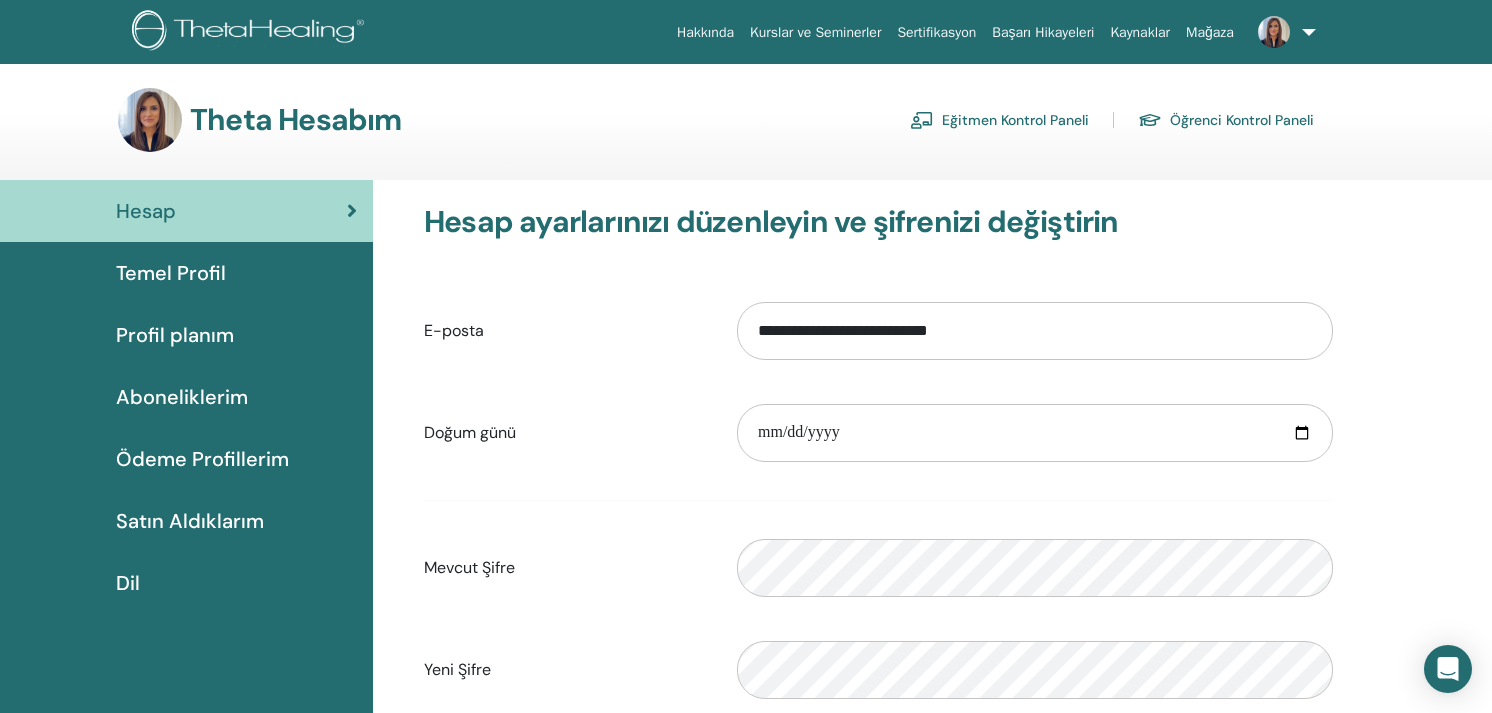 scroll, scrollTop: 0, scrollLeft: 0, axis: both 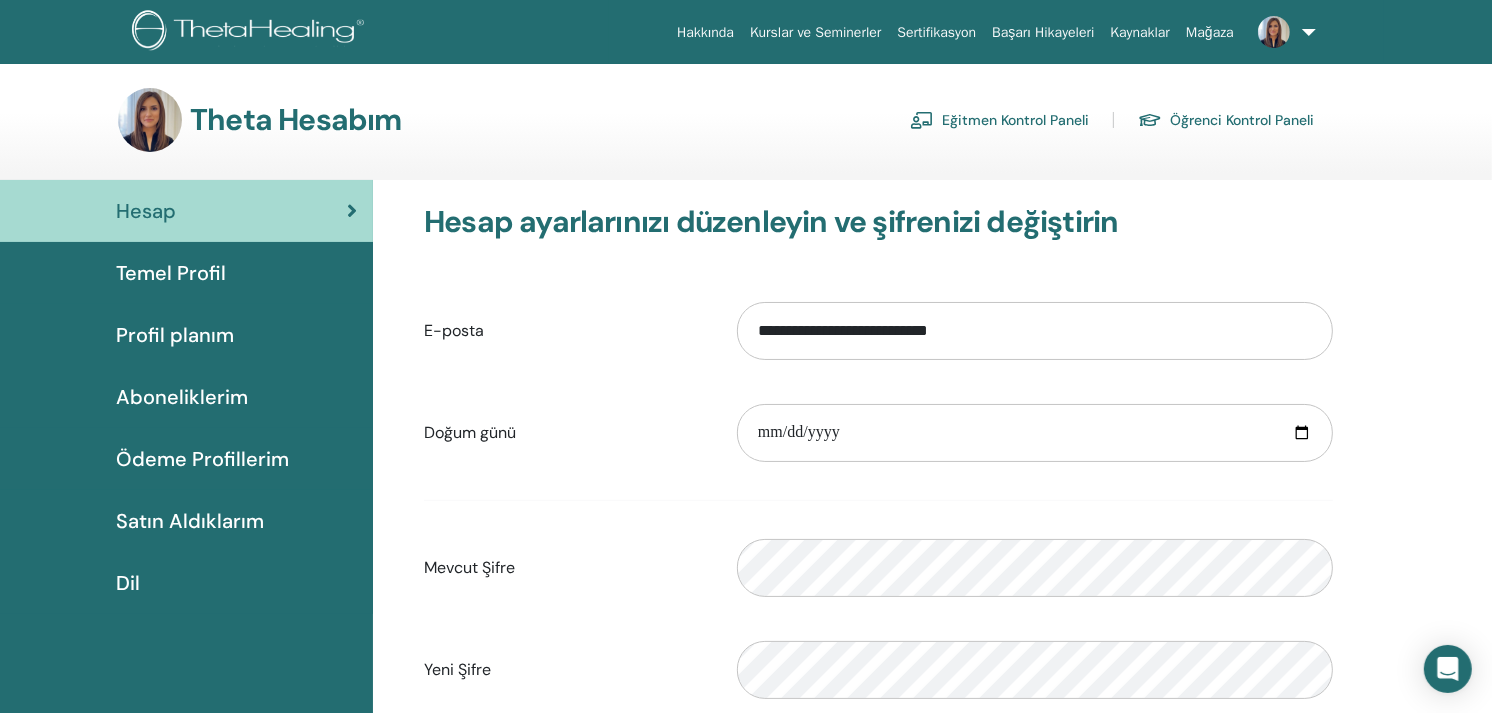 click on "Eğitmen Kontrol Paneli" at bounding box center [1015, 120] 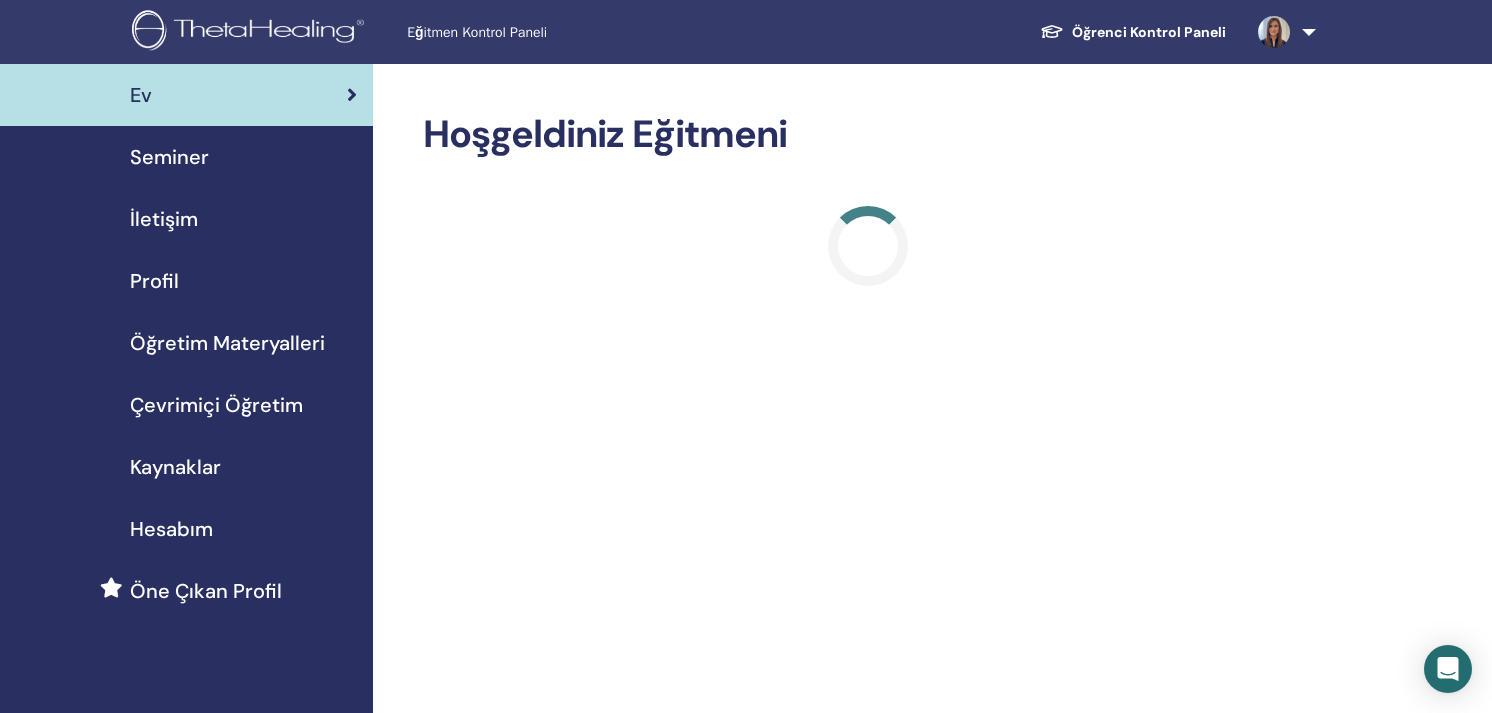 scroll, scrollTop: 0, scrollLeft: 0, axis: both 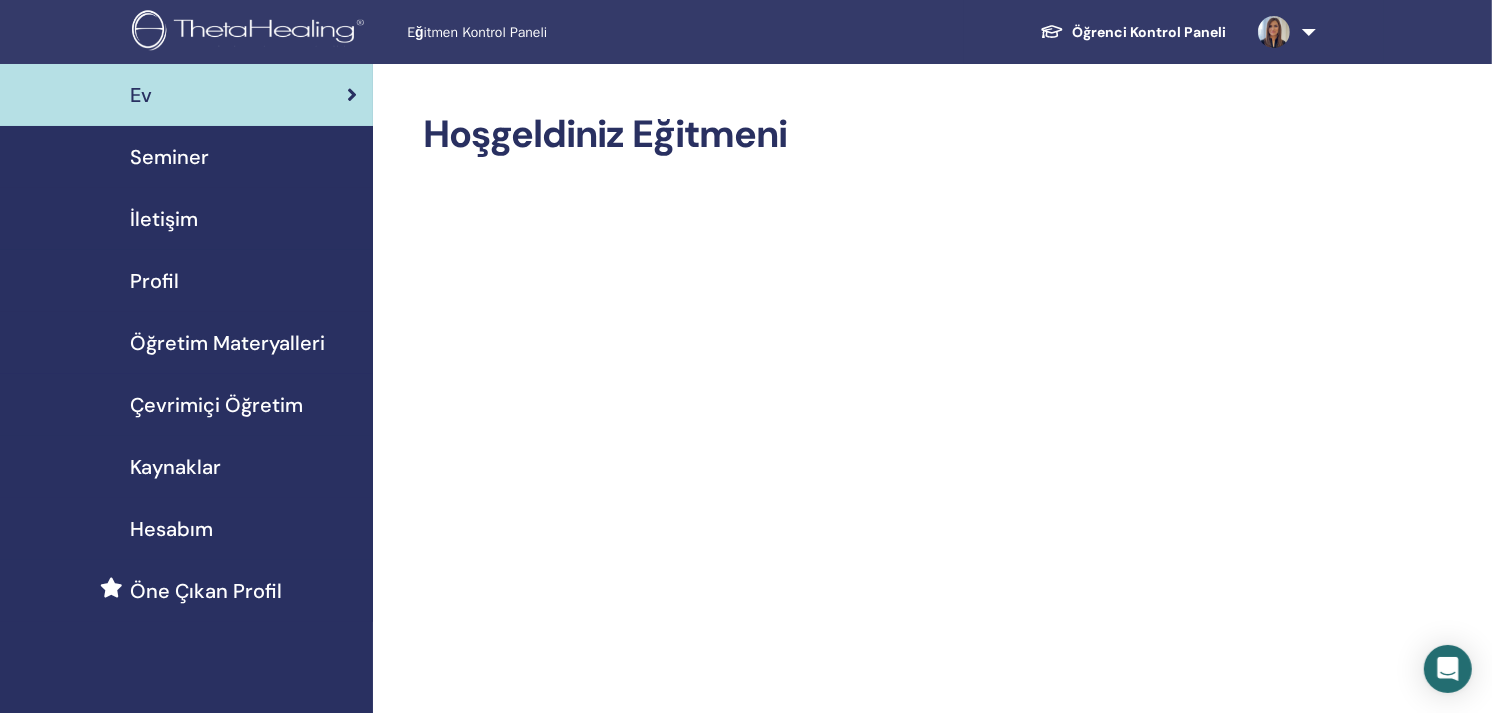 click on "Öğrenci Kontrol Paneli" at bounding box center [1133, 32] 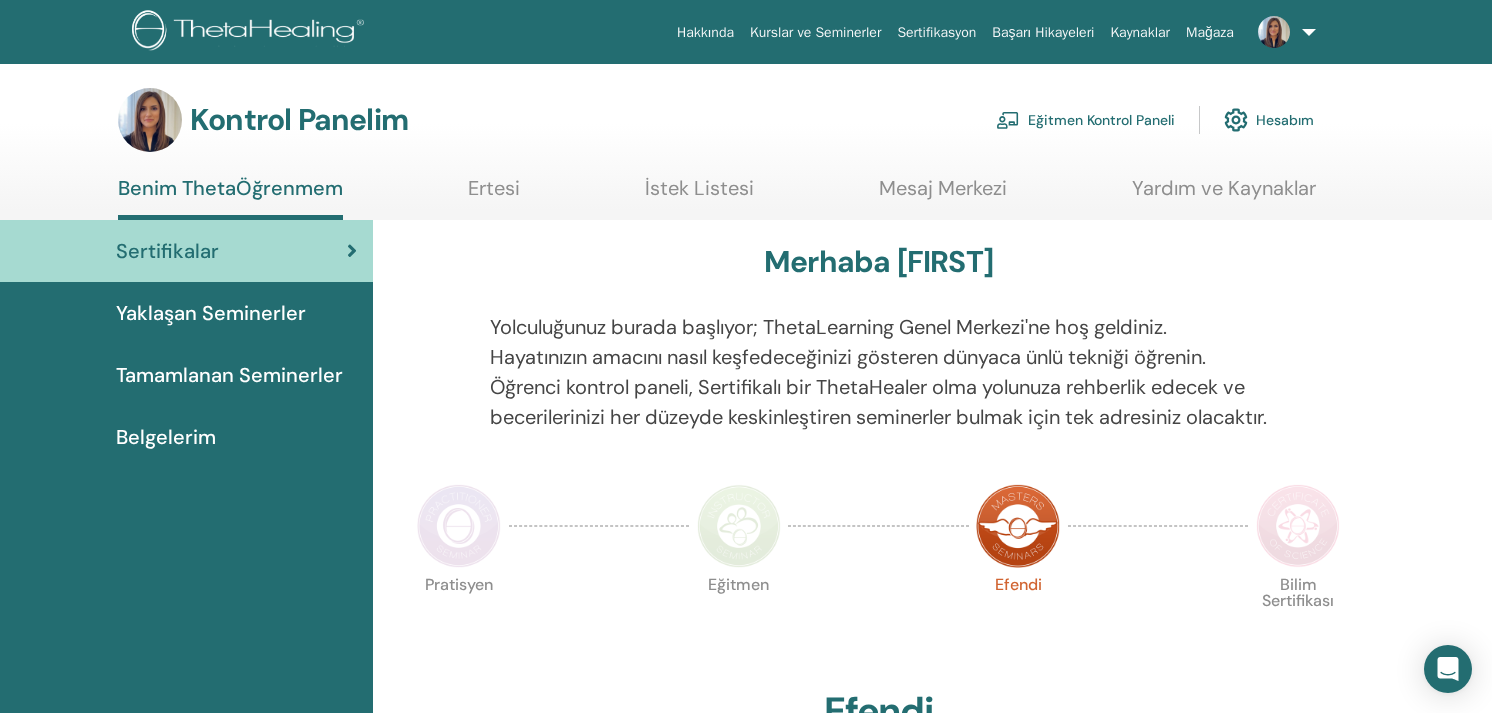 scroll, scrollTop: 0, scrollLeft: 0, axis: both 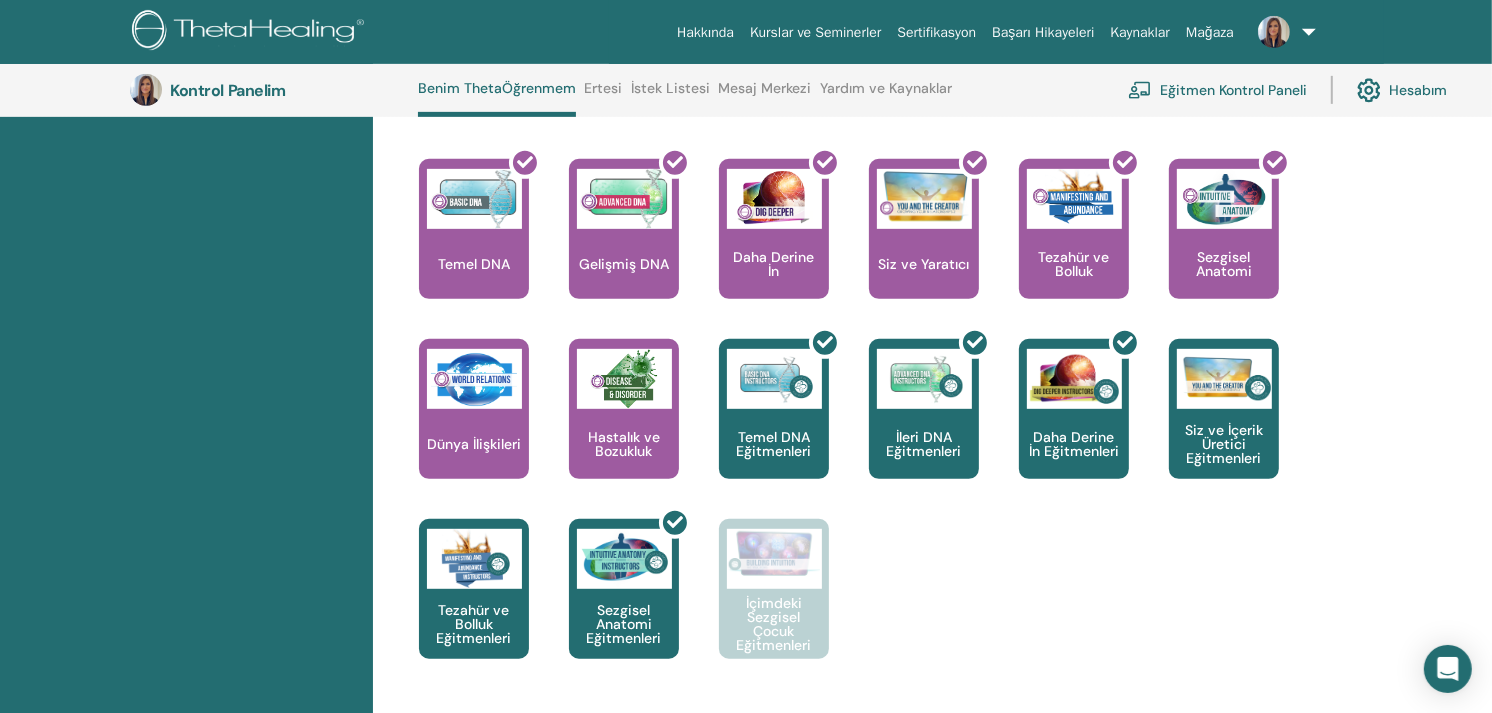 click on "Merhaba [NAME]
Yolculuğunuz burada başlıyor; ThetaLearning Genel Merkezi'ne hoş geldiniz. Hayatınızın amacını nasıl keşfedeceğinizi gösteren dünyaca ünlü tekniği öğrenin. Öğrenci kontrol paneli, Sertifikalı bir ThetaHealer olma yolunuza rehberlik edecek ve becerilerinizi her düzeyde keskinleştiren seminerler bulmak için tek adresiniz olacaktır.
Pratisyen
Eğitmen
Efendi" at bounding box center [932, 193] 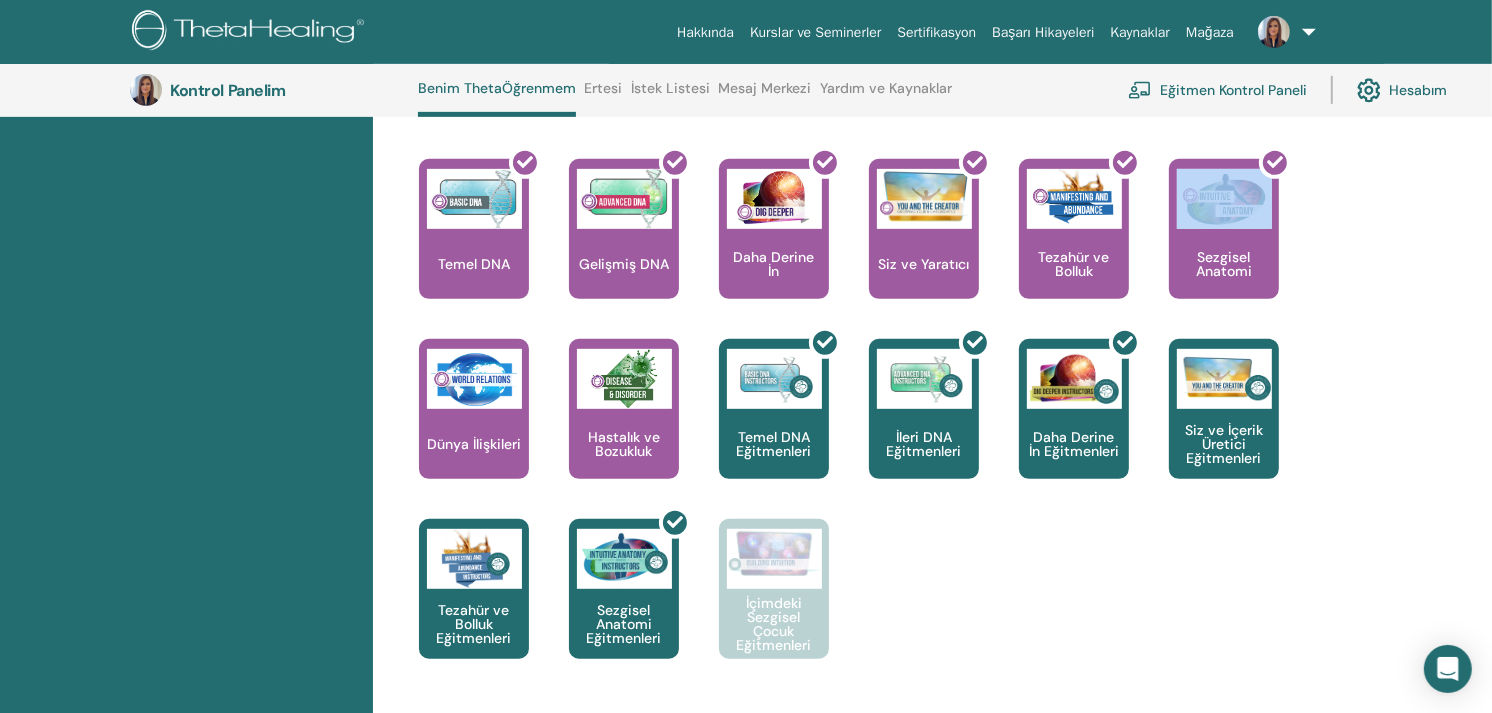 click on "Merhaba [NAME]
Yolculuğunuz burada başlıyor; ThetaLearning Genel Merkezi'ne hoş geldiniz. Hayatınızın amacını nasıl keşfedeceğinizi gösteren dünyaca ünlü tekniği öğrenin. Öğrenci kontrol paneli, Sertifikalı bir ThetaHealer olma yolunuza rehberlik edecek ve becerilerinizi her düzeyde keskinleştiren seminerler bulmak için tek adresiniz olacaktır.
Pratisyen
Eğitmen
Efendi" at bounding box center [932, 193] 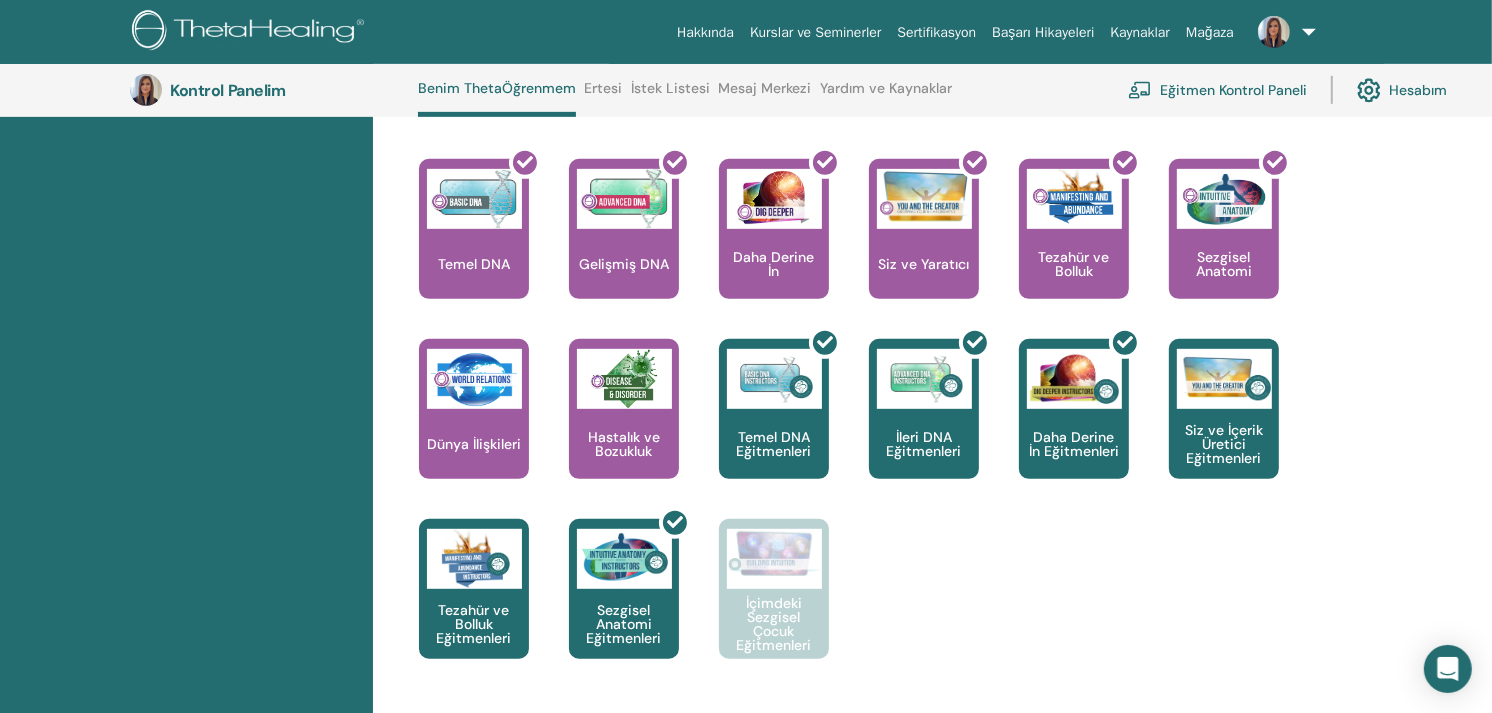 click on "ThetaHealing yolculuğunuzun başladığı yer burasıdır. Bu, Sertifikalı Uygulayıcı olmak için alınması gereken ilk seminerdir...
Temel DNA
Temel DNA'yı tamamladıktan sonra alınacak seminerdir. Tekniğe daha derinlemesine girin, öğrendiğiniz araçları nasıl kullanacağınızı öğrenin ve yeteneklerinize daha fazla güvenin." at bounding box center [863, 429] 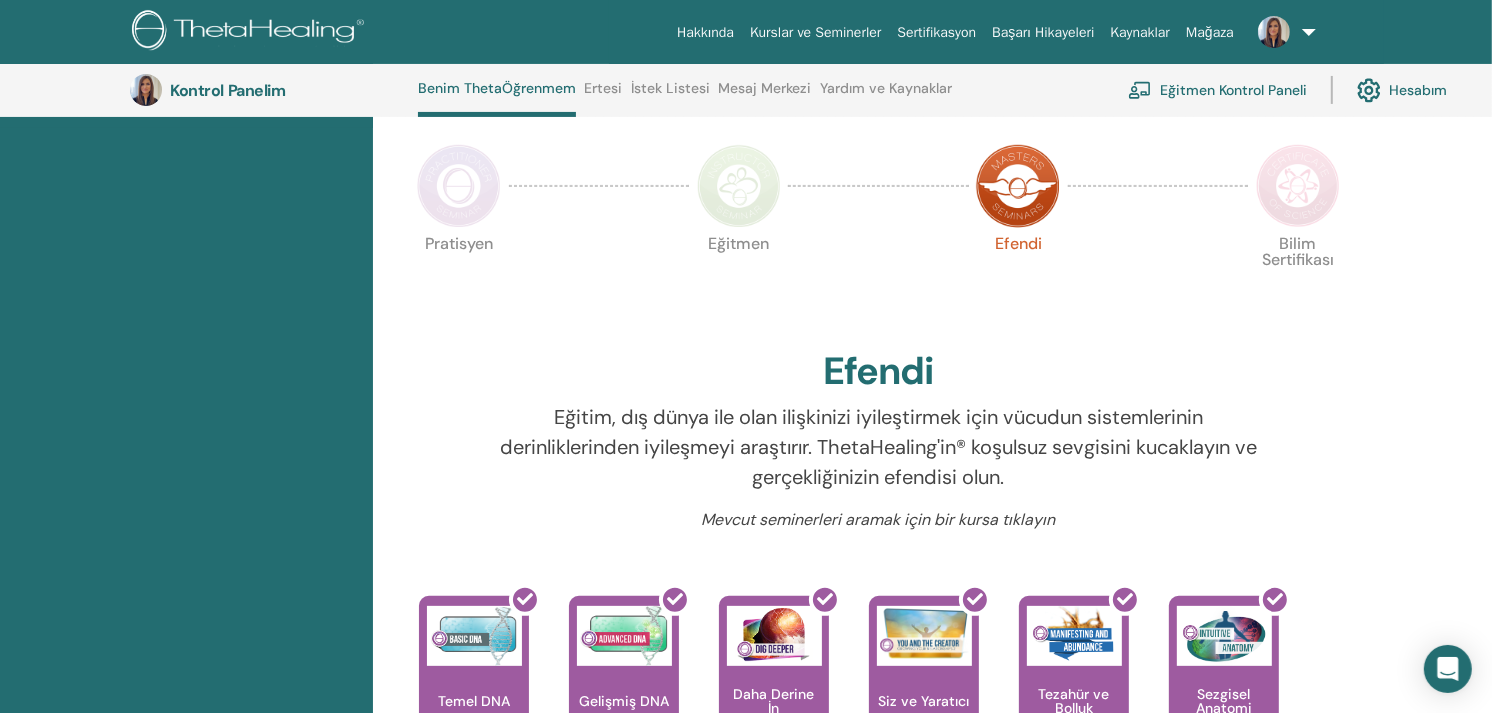 scroll, scrollTop: 385, scrollLeft: 0, axis: vertical 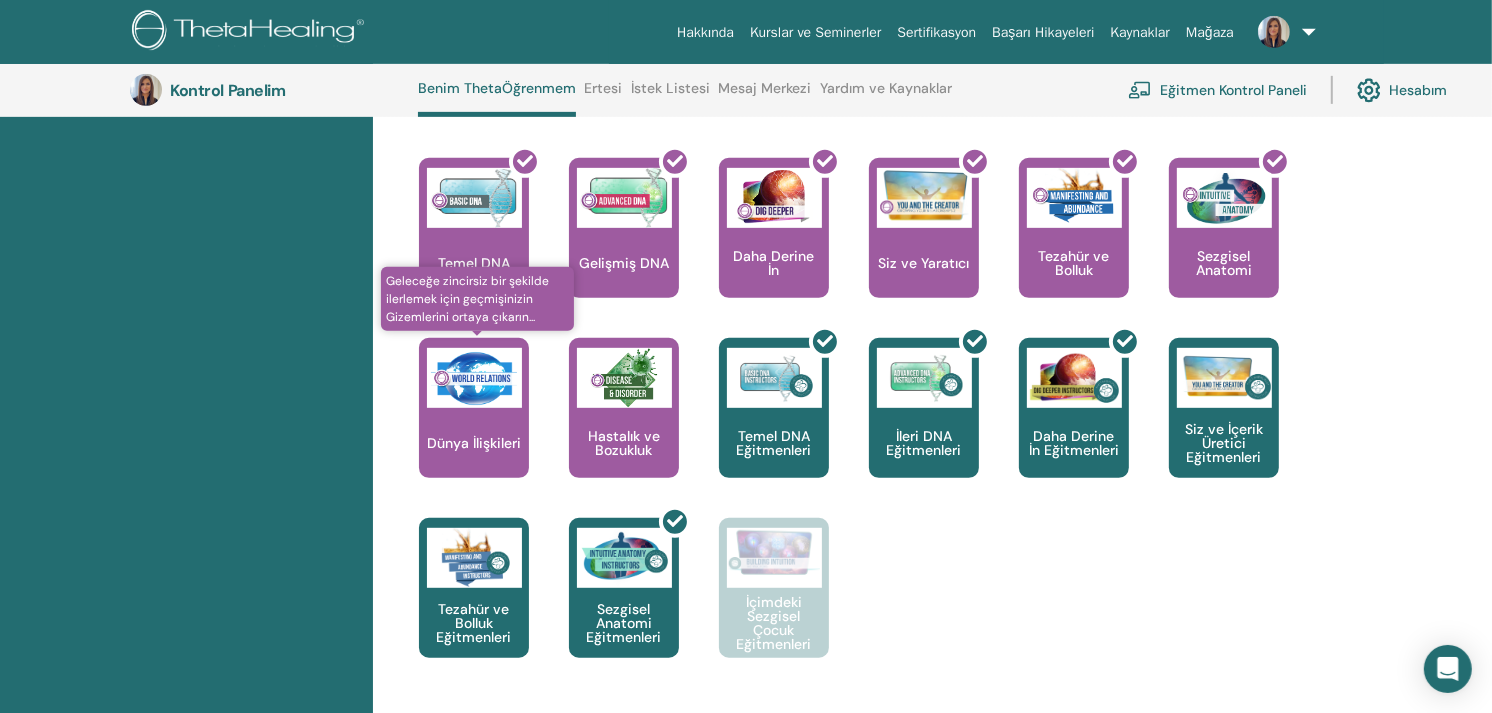 click on "Dünya İlişkileri" at bounding box center [474, 443] 